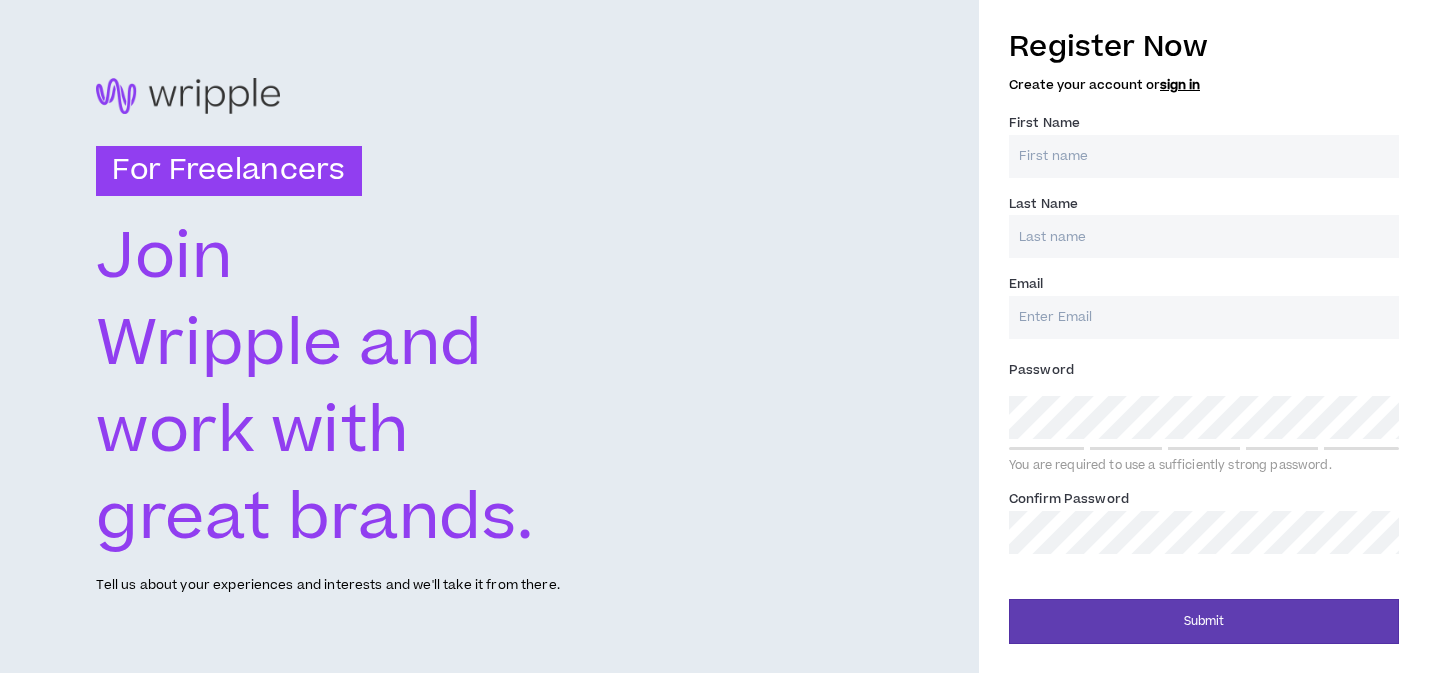 scroll, scrollTop: 0, scrollLeft: 0, axis: both 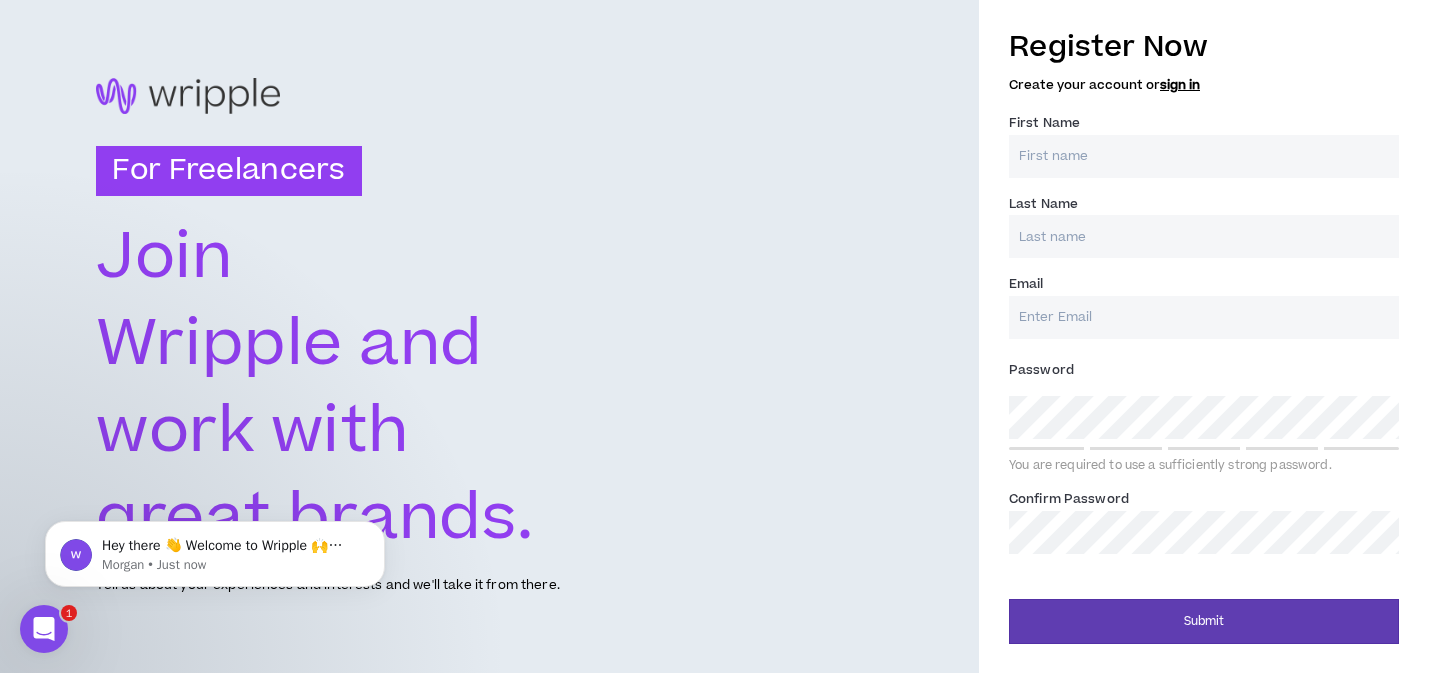 click on "First Name  *" at bounding box center (1204, 156) 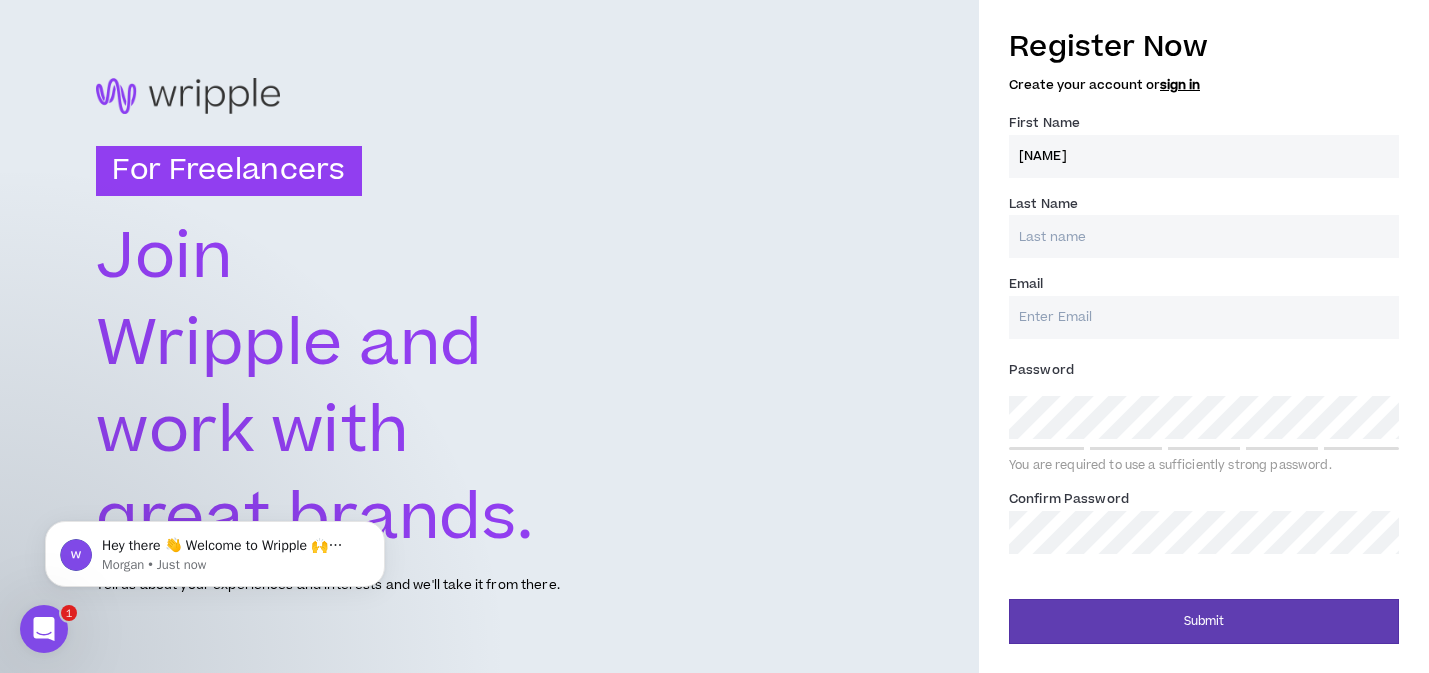type on "[NAME] [LAST]" 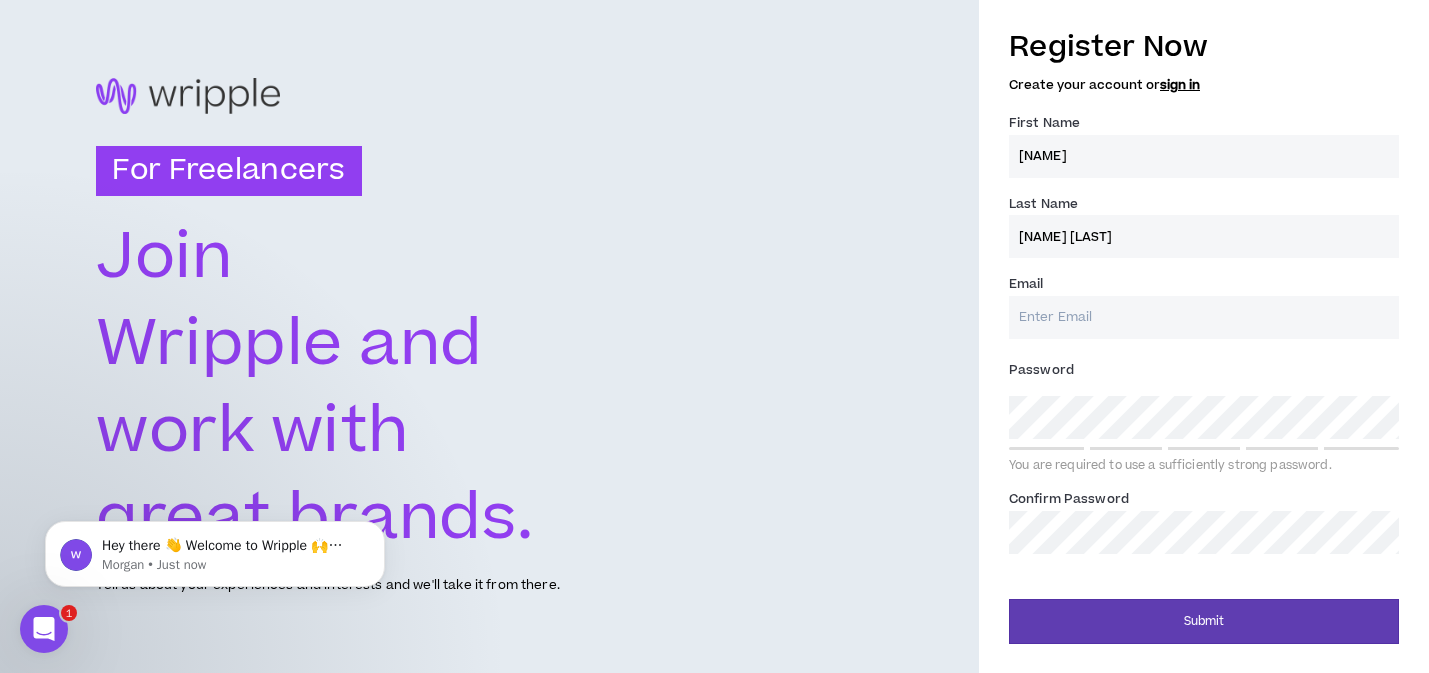 type on "[EMAIL]" 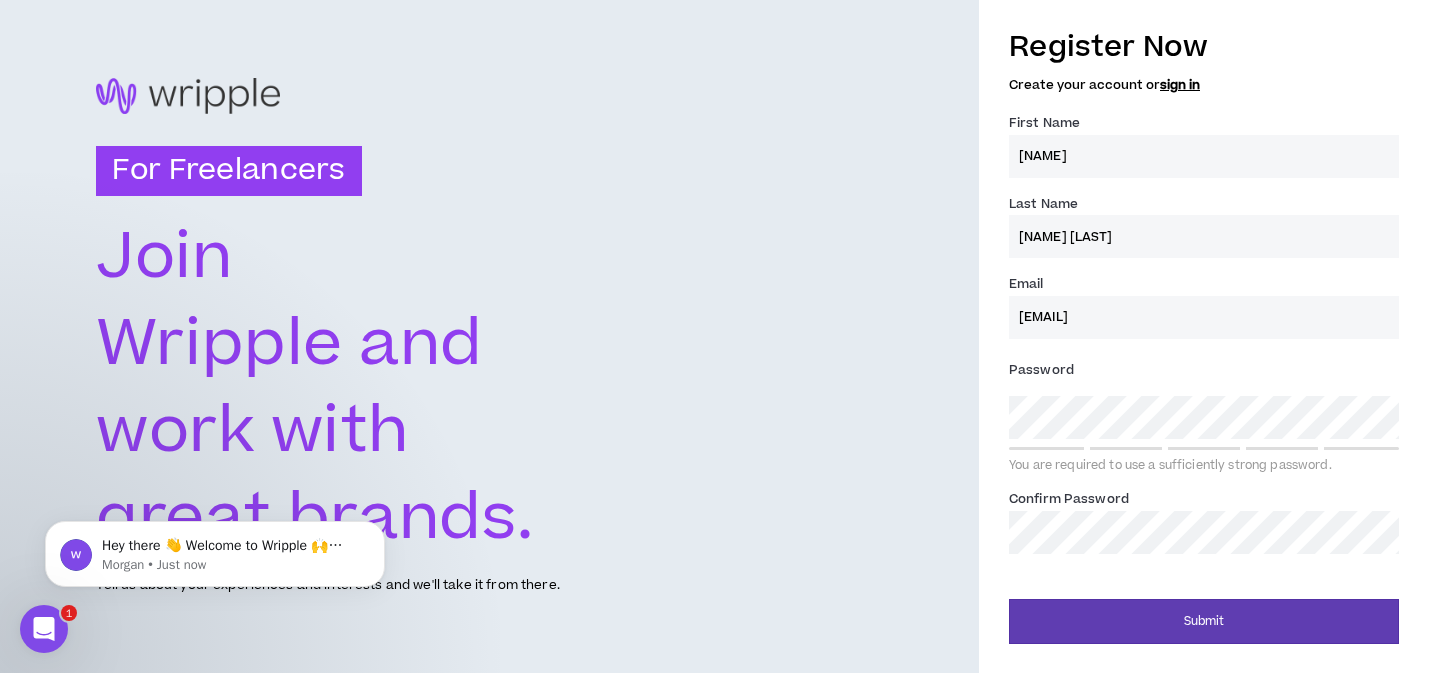 type on "[NAME] [LAST]" 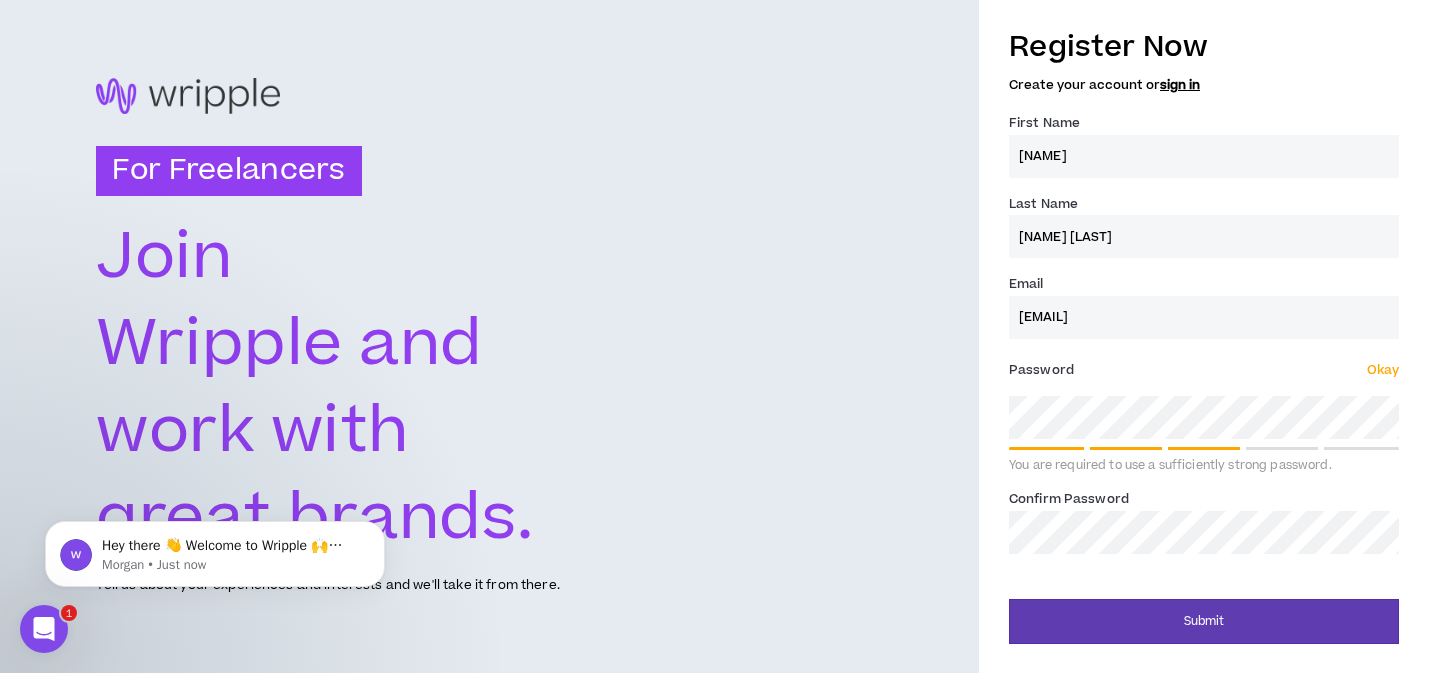 click on "Submit" at bounding box center (1204, 621) 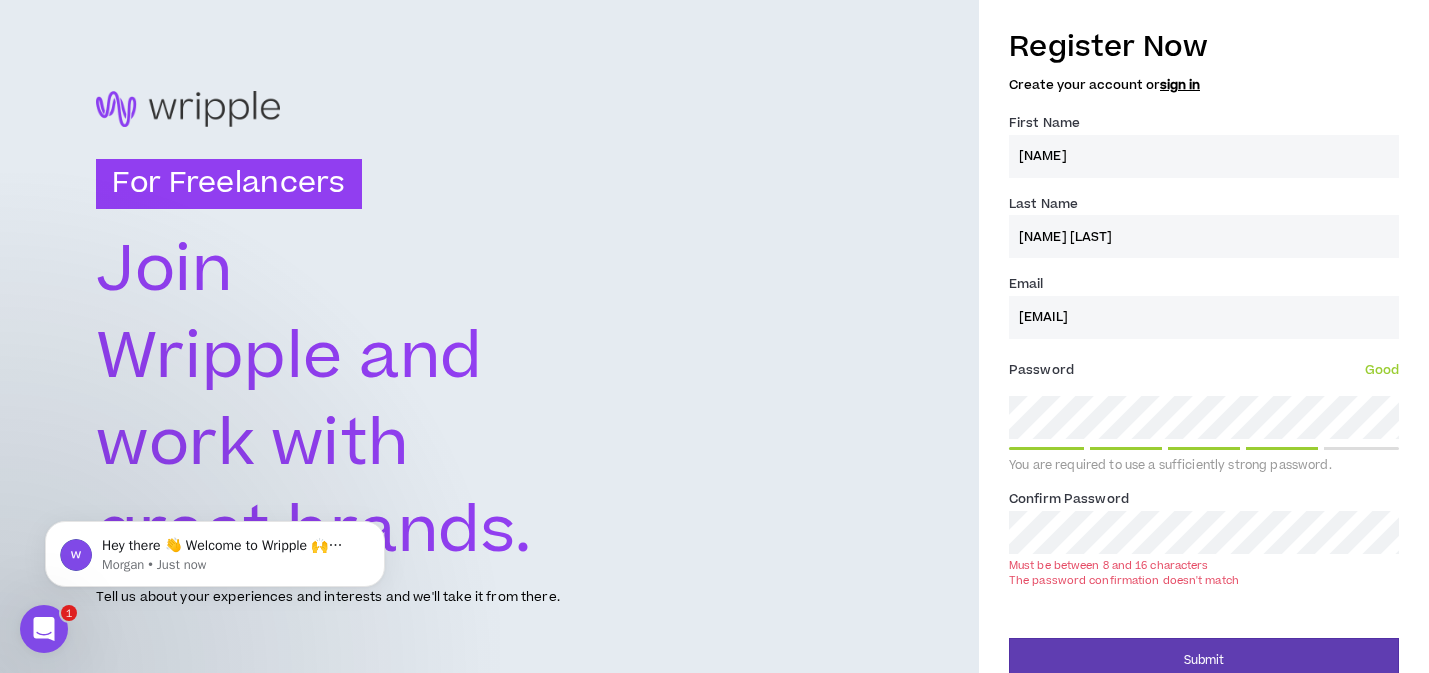 click on "Submit" at bounding box center [1204, 660] 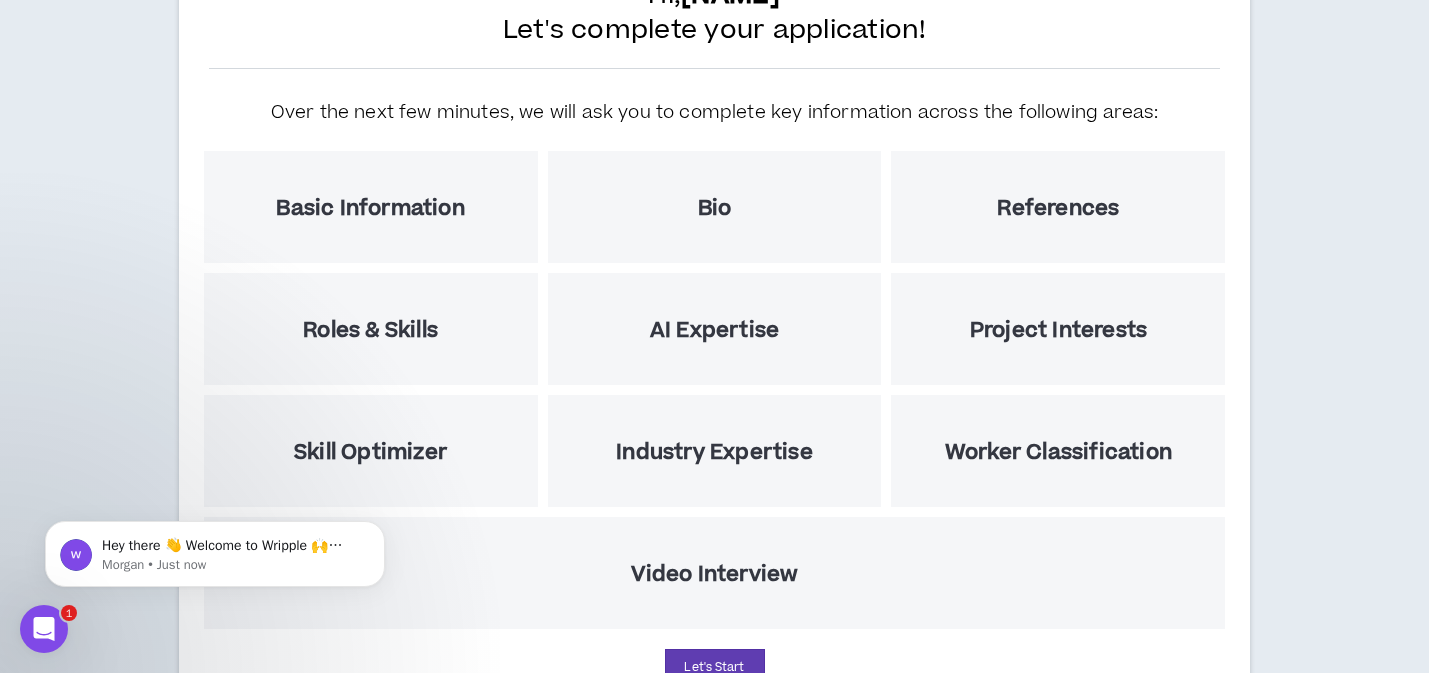 scroll, scrollTop: 105, scrollLeft: 0, axis: vertical 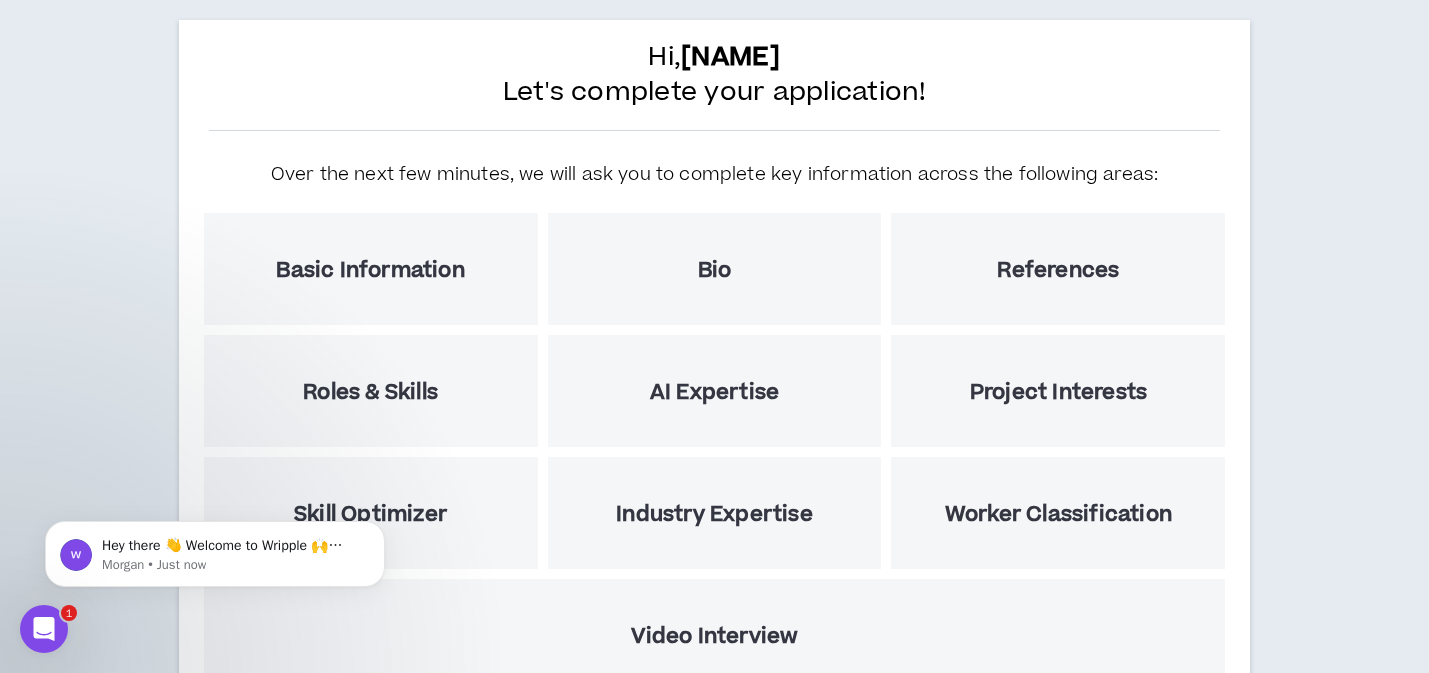 click on "Basic Information" at bounding box center (370, 270) 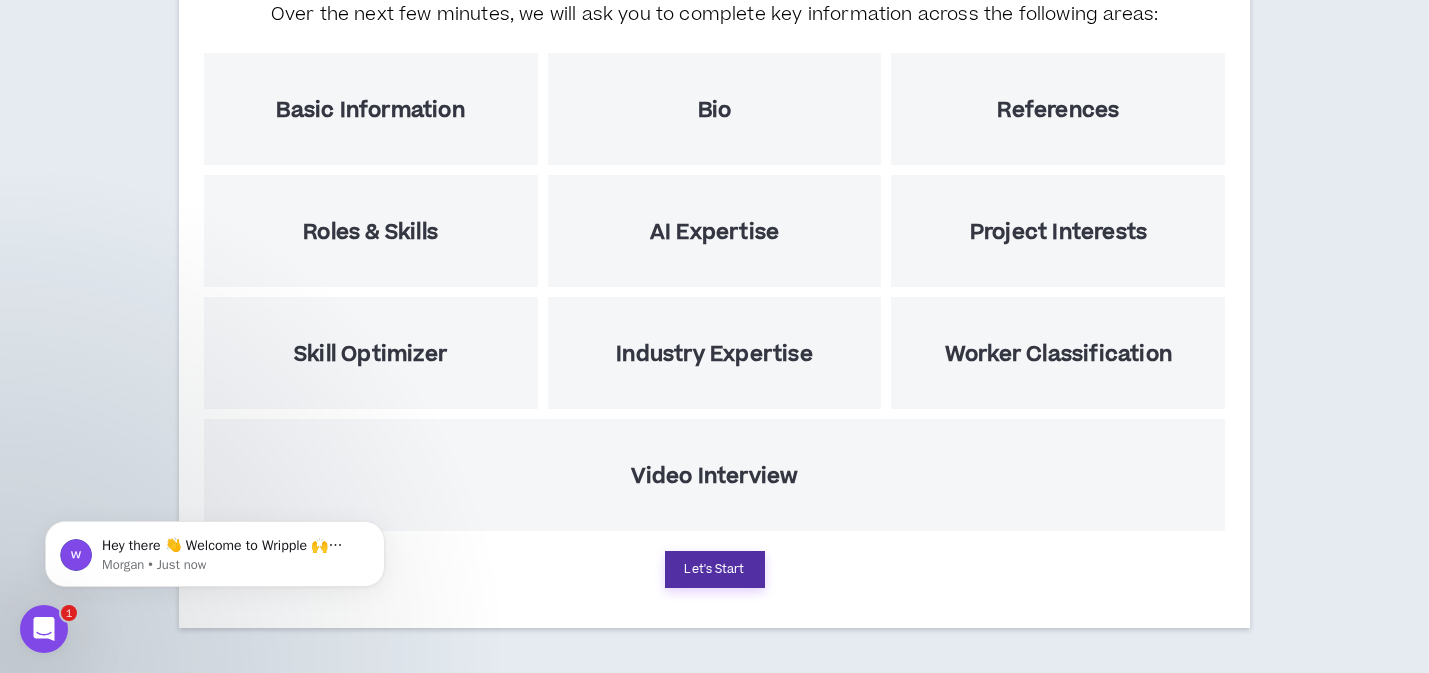 click on "Let's Start" at bounding box center (715, 569) 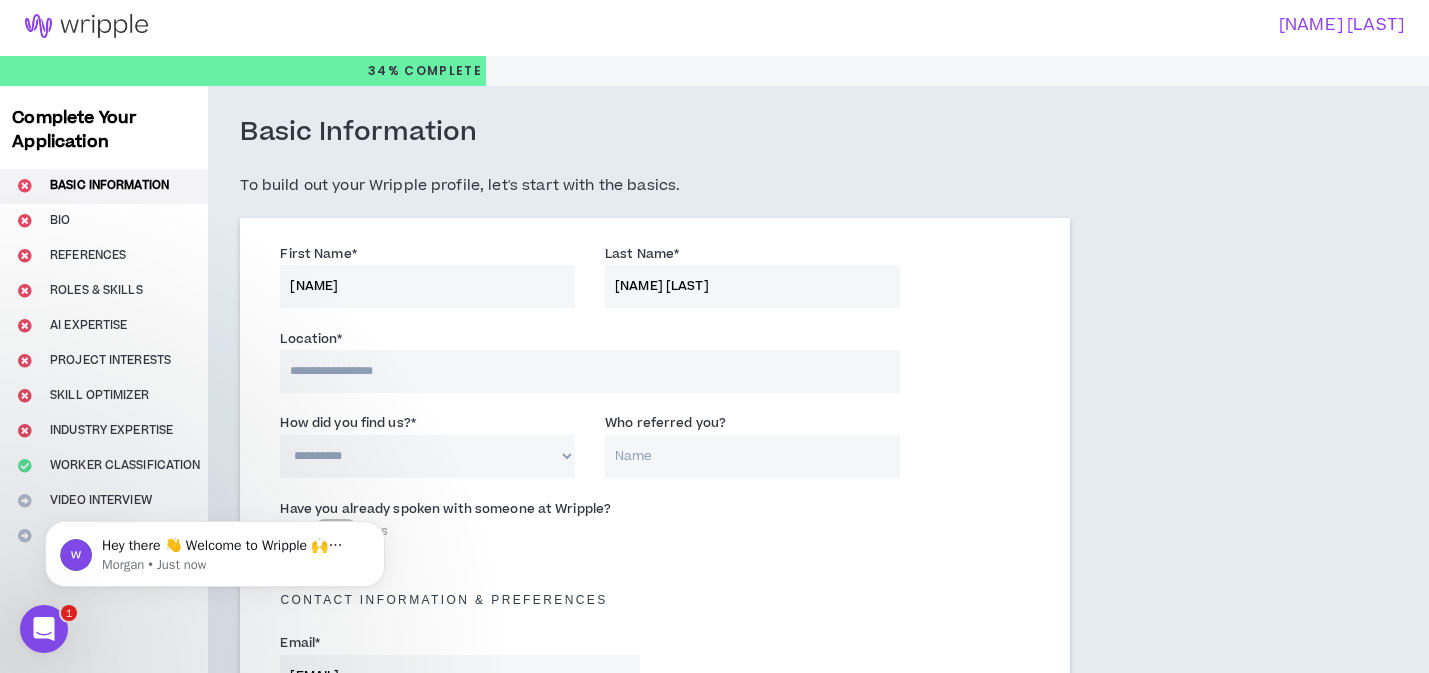 scroll, scrollTop: 0, scrollLeft: 0, axis: both 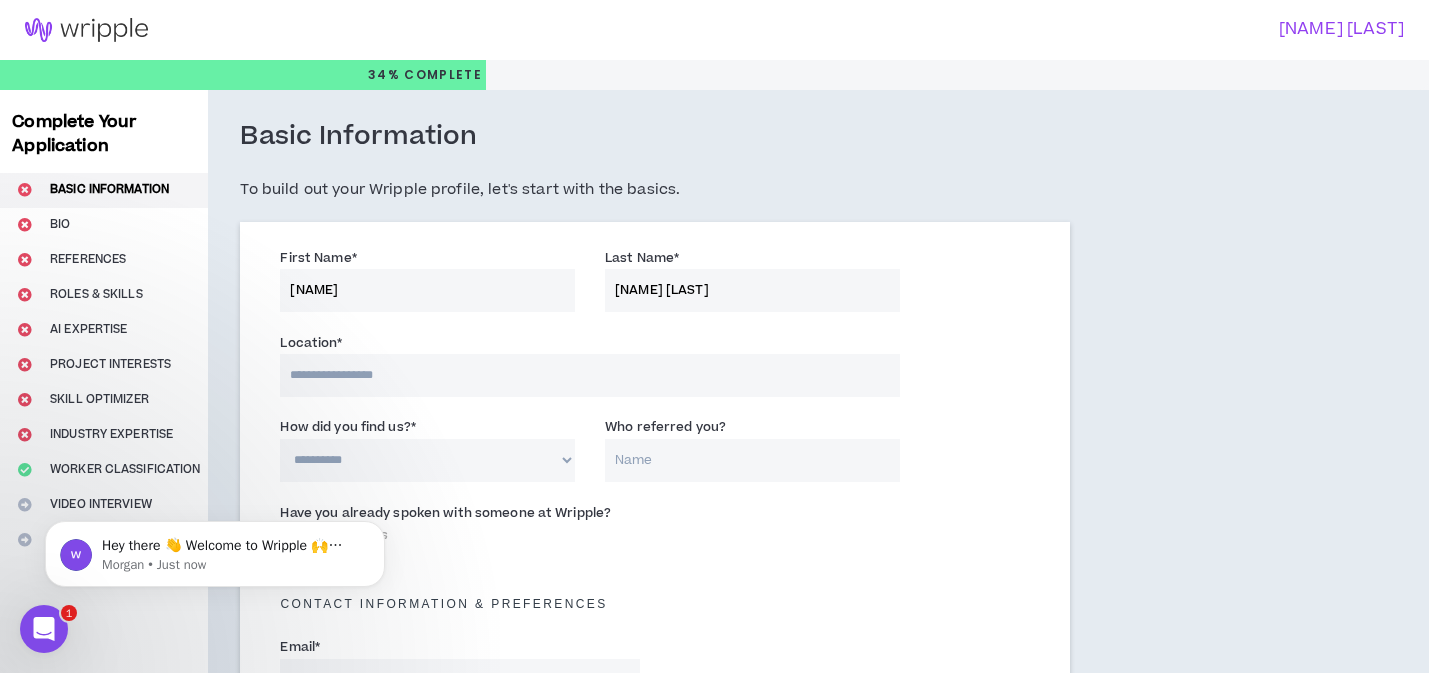 click at bounding box center [589, 375] 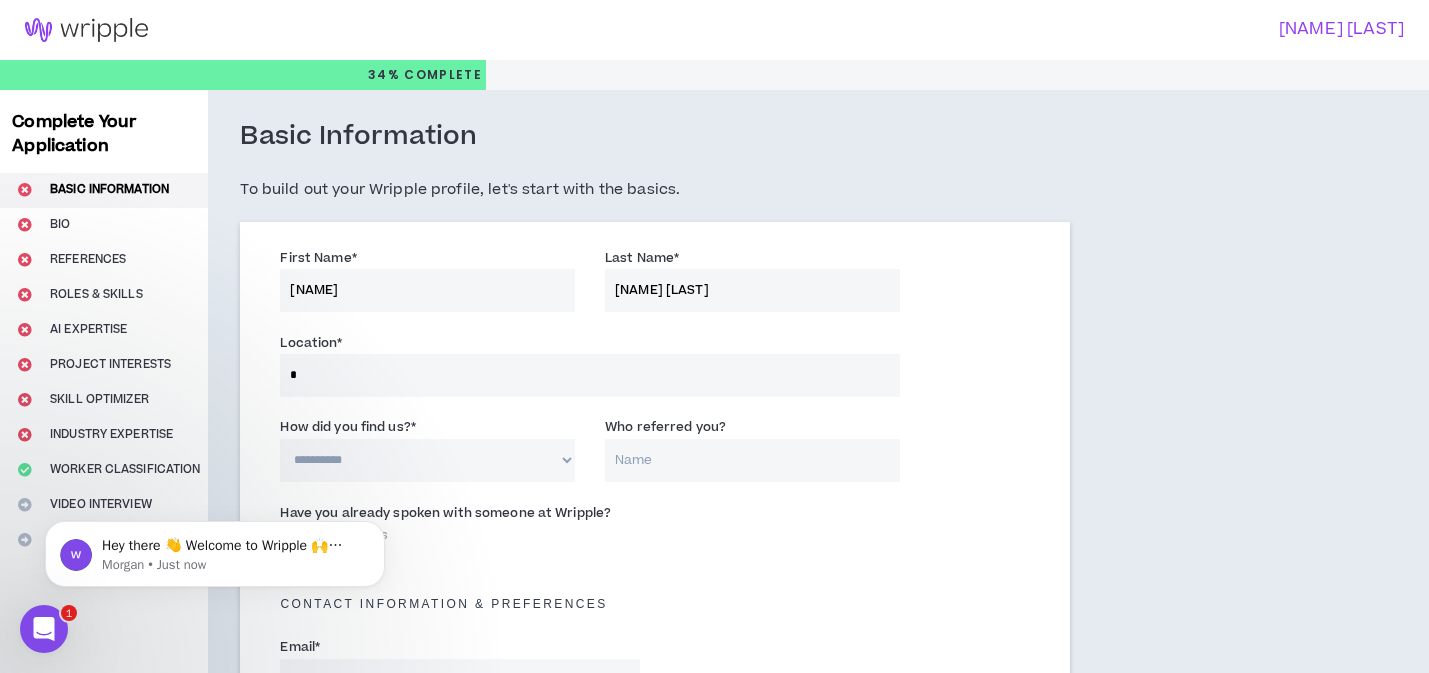 type on "**" 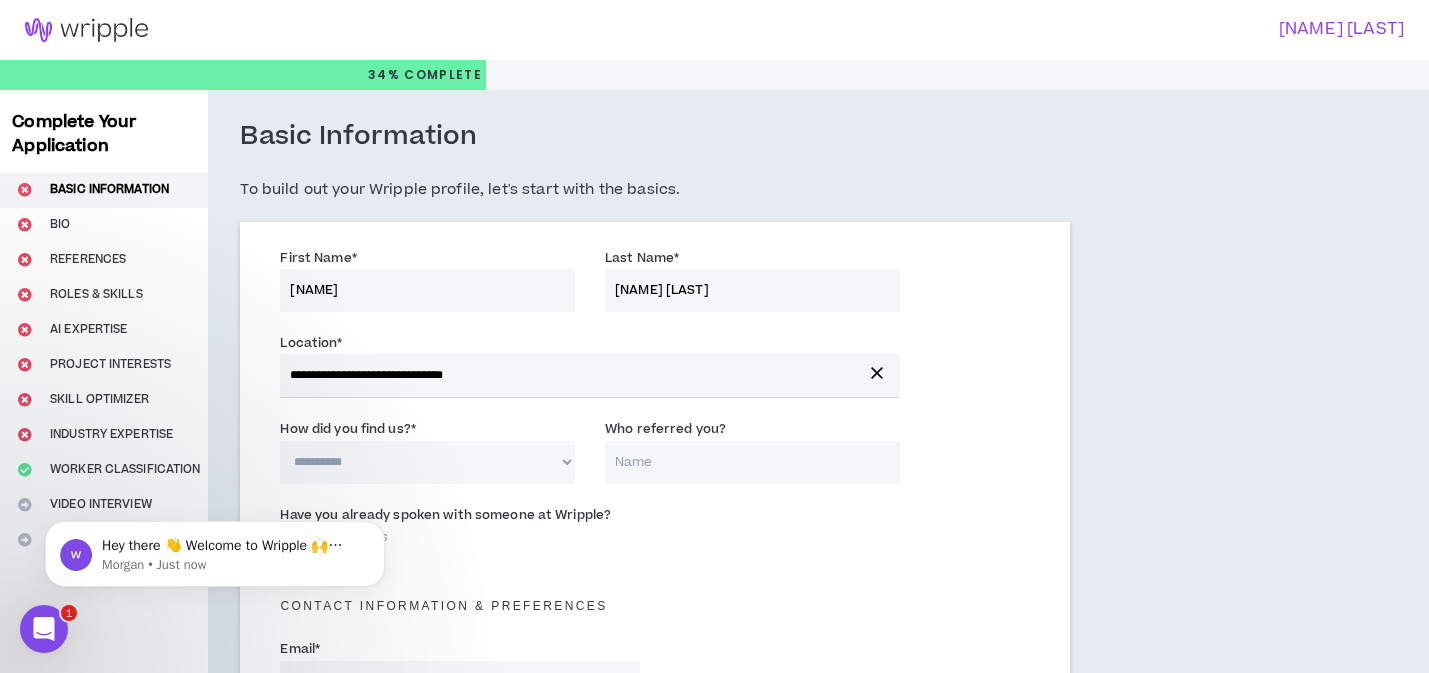 click on "Hey there 👋 Welcome to Wripple 🙌 Take a look around! If you have any questions, just reply to this message. [NAME] [NAME] • Just now" at bounding box center (215, 462) 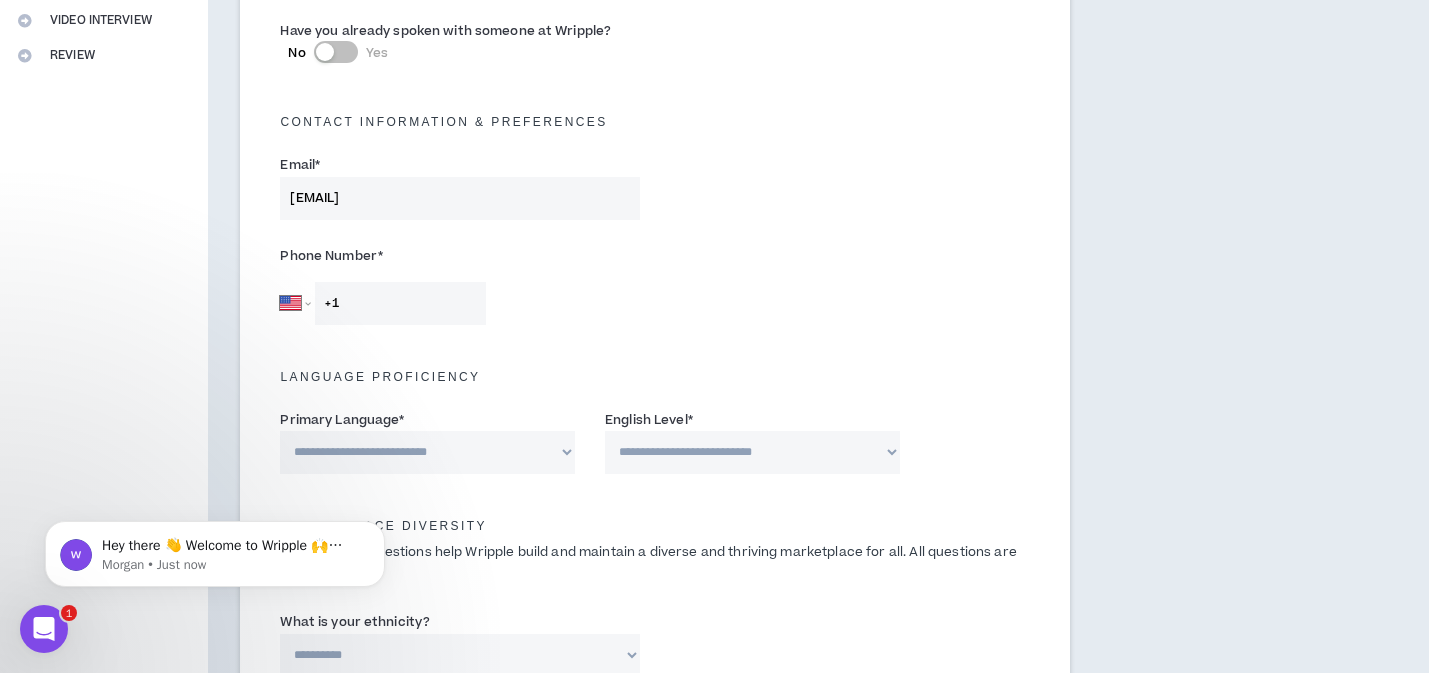 scroll, scrollTop: 529, scrollLeft: 0, axis: vertical 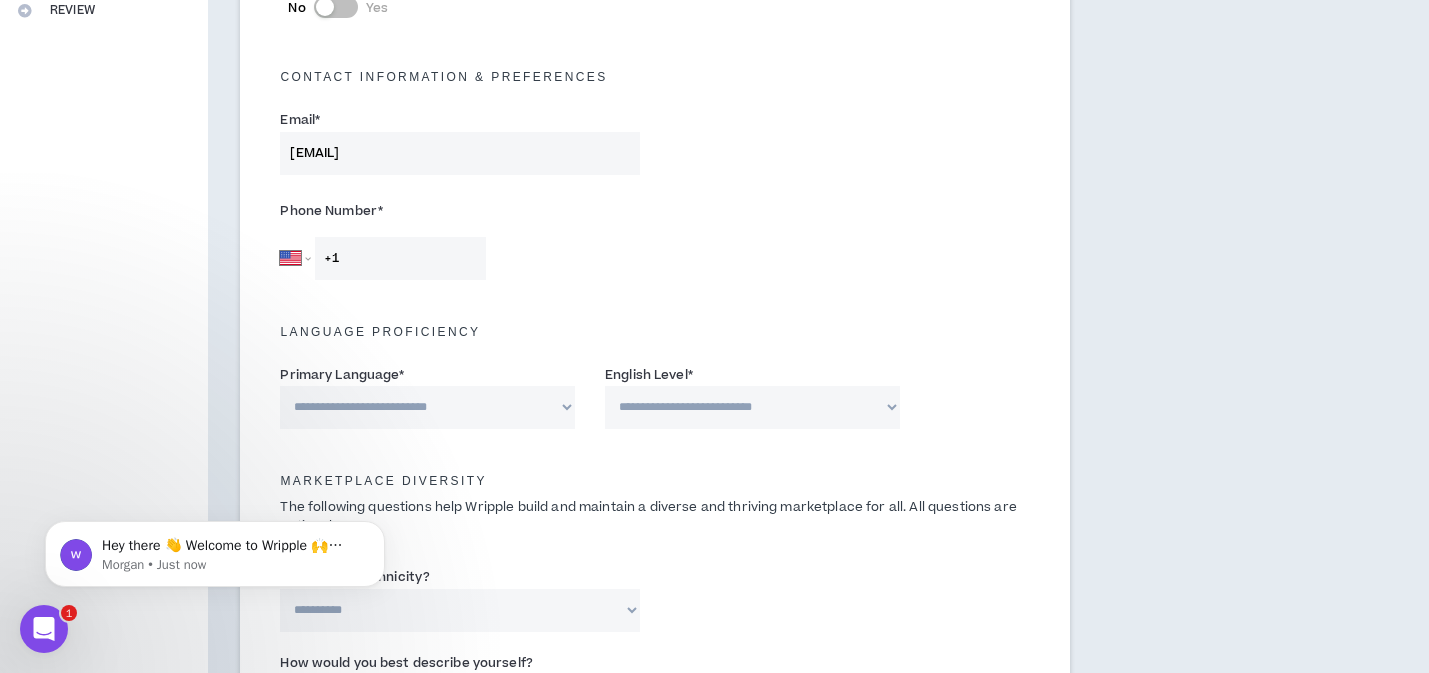 click on "+1" at bounding box center [400, 258] 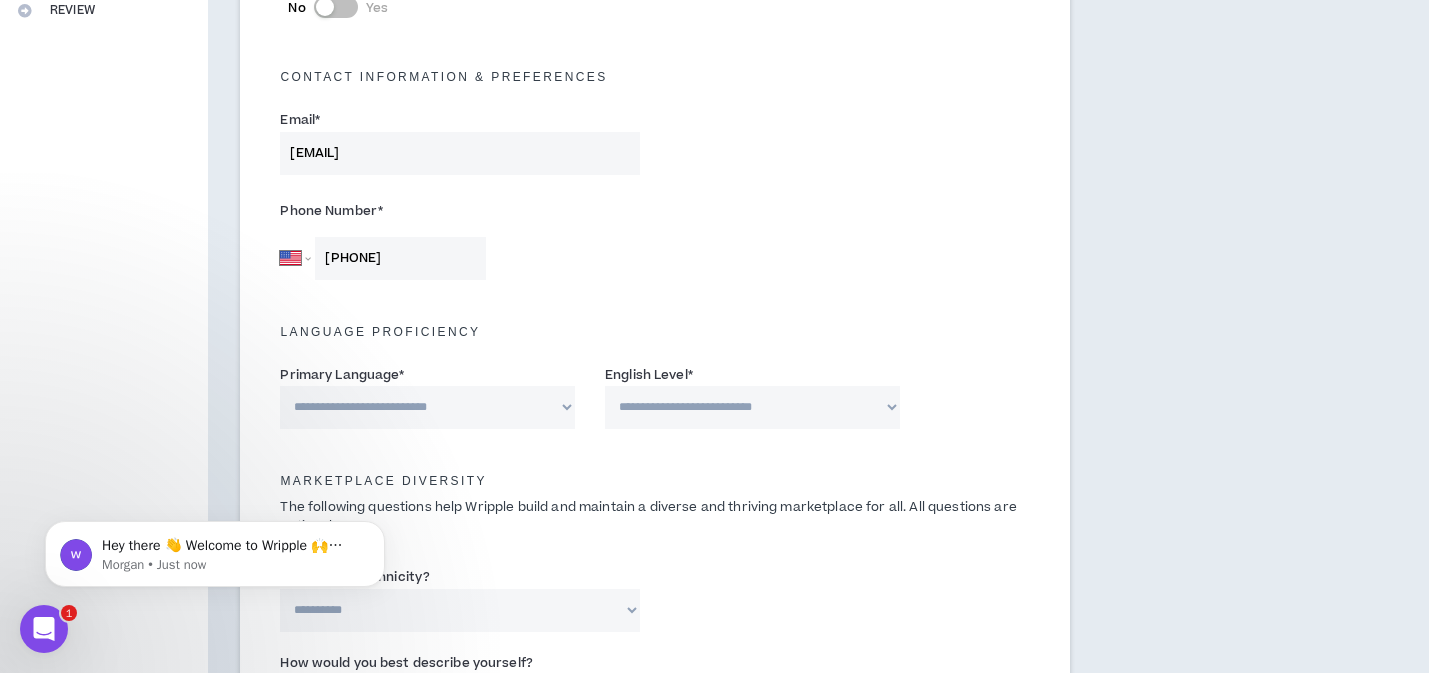 click on "**********" at bounding box center (427, 407) 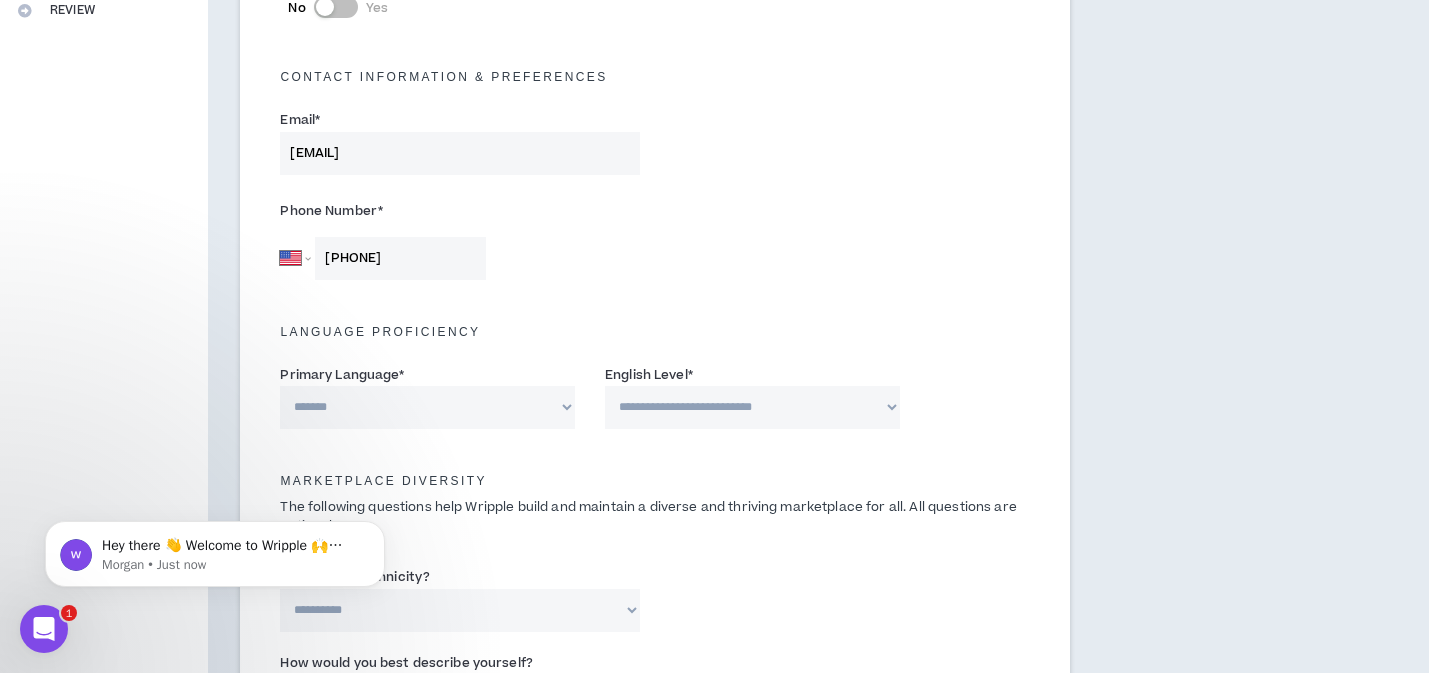 click on "**********" at bounding box center [752, 407] 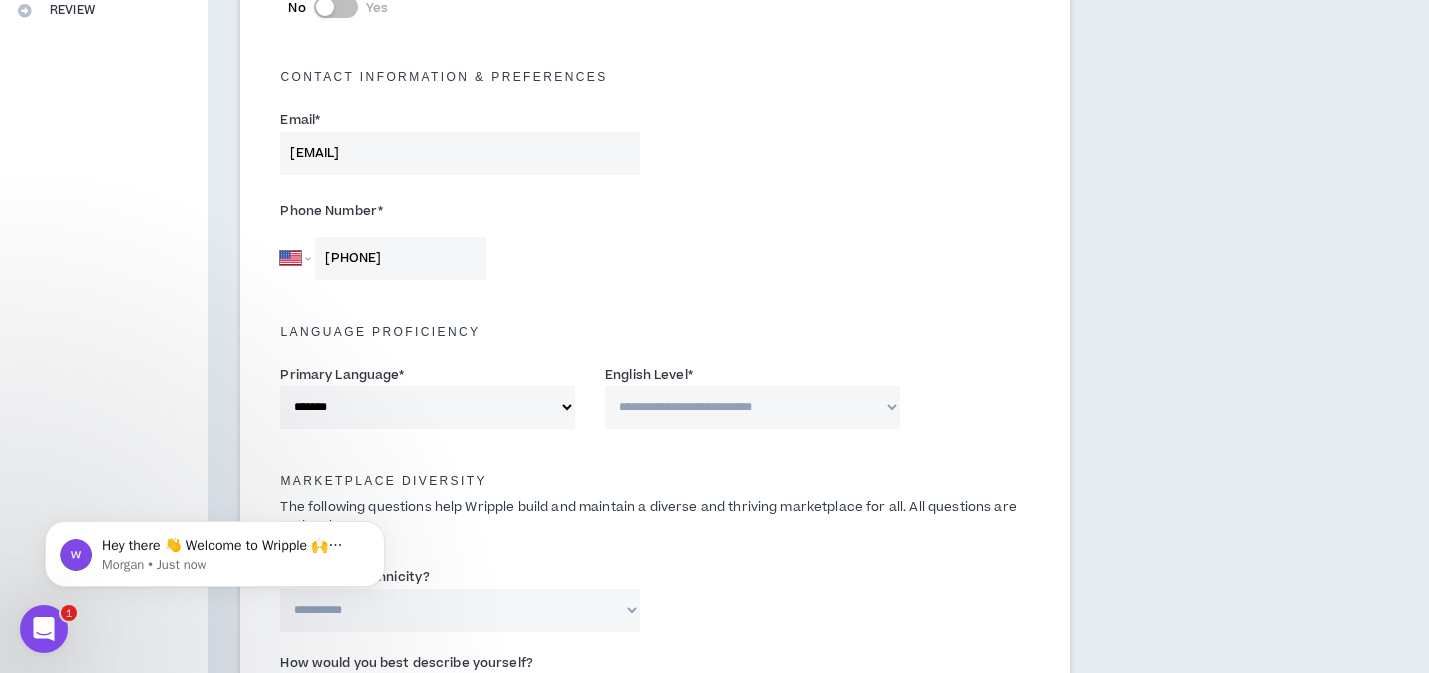 select on "*" 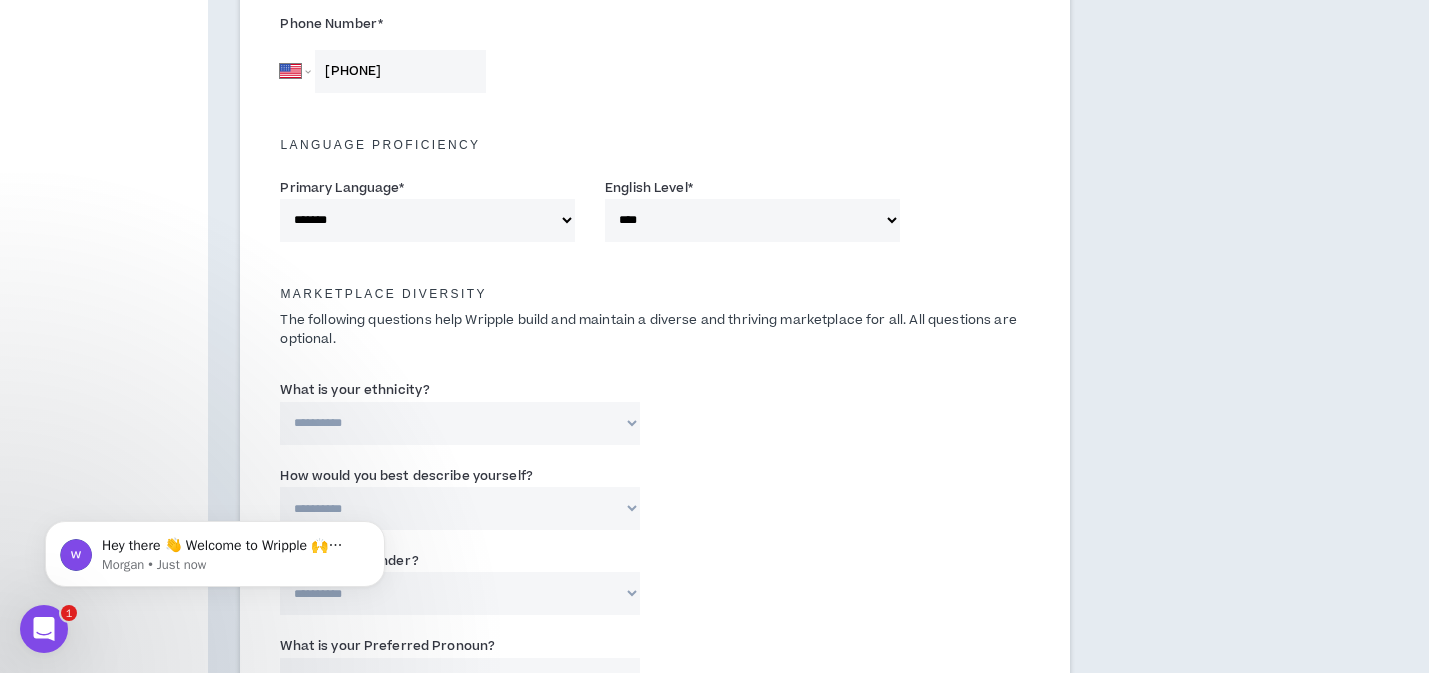scroll, scrollTop: 743, scrollLeft: 0, axis: vertical 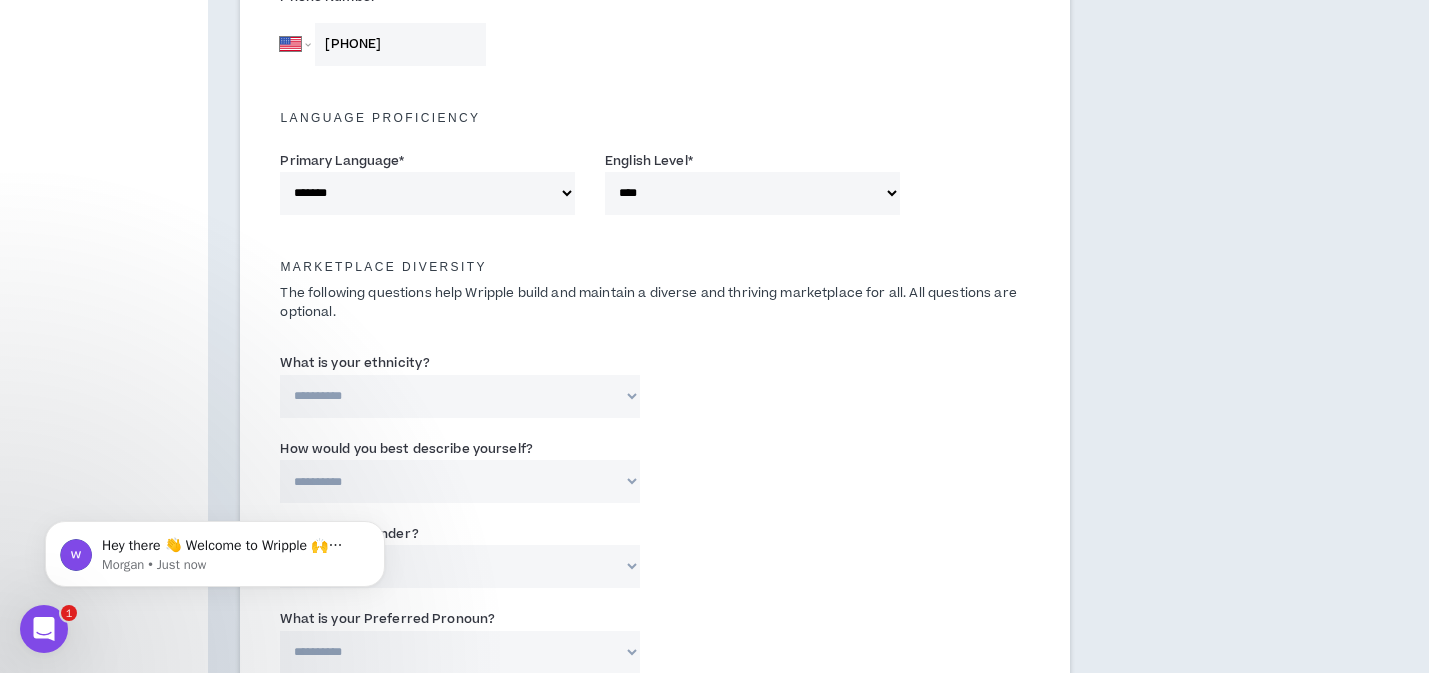click on "**********" at bounding box center [460, 396] 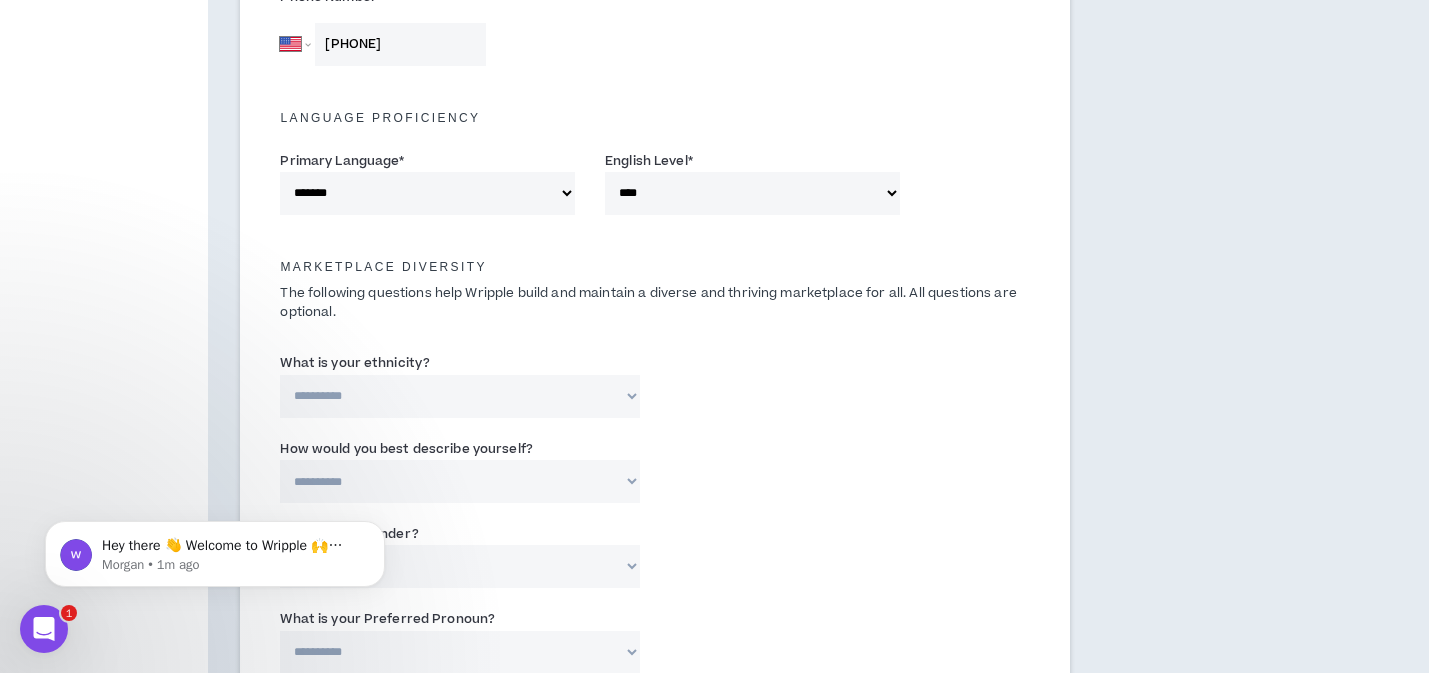 select on "**********" 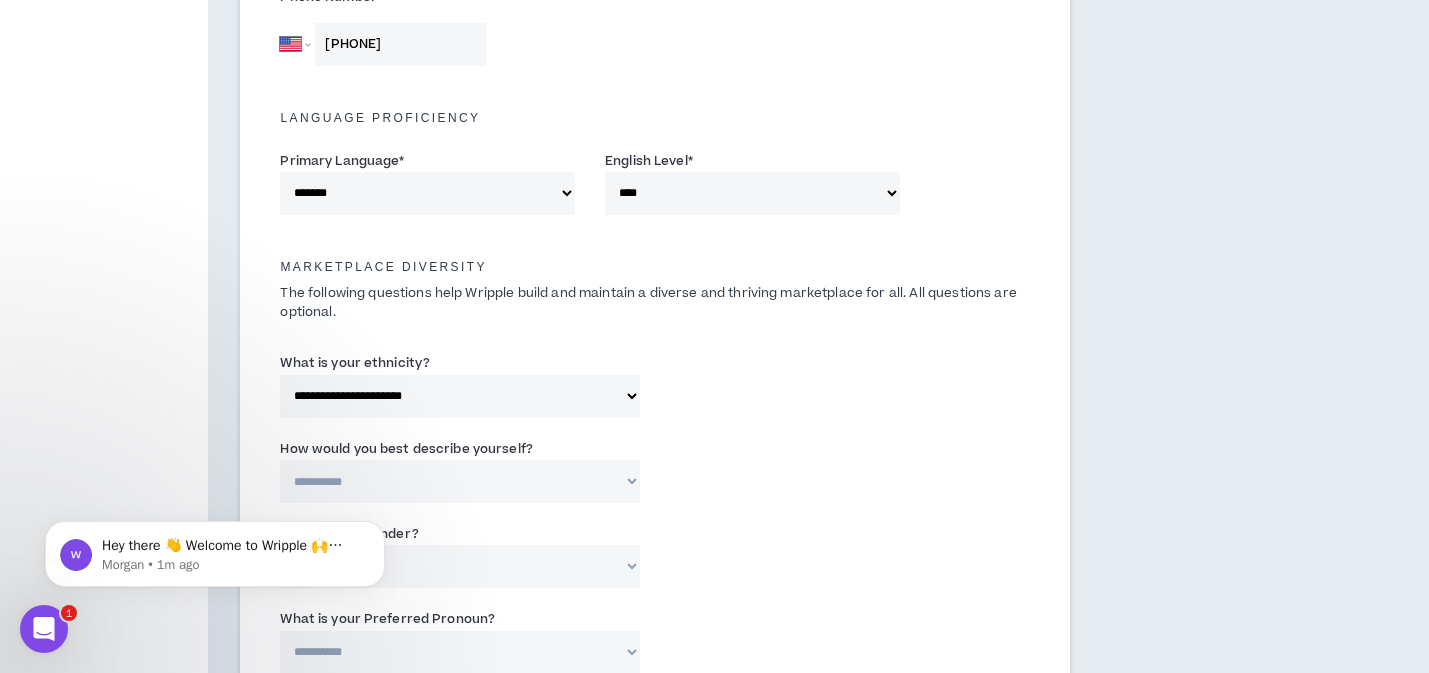 click on "**********" at bounding box center (460, 481) 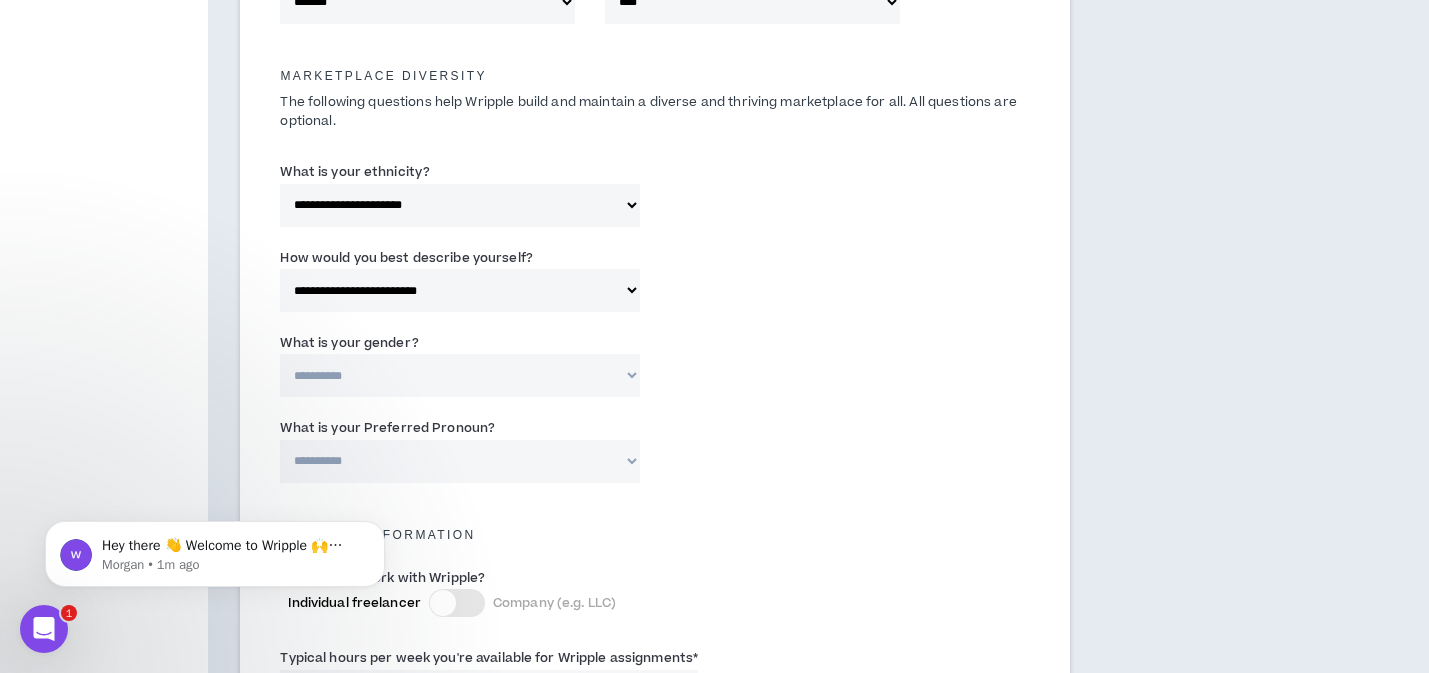 scroll, scrollTop: 938, scrollLeft: 0, axis: vertical 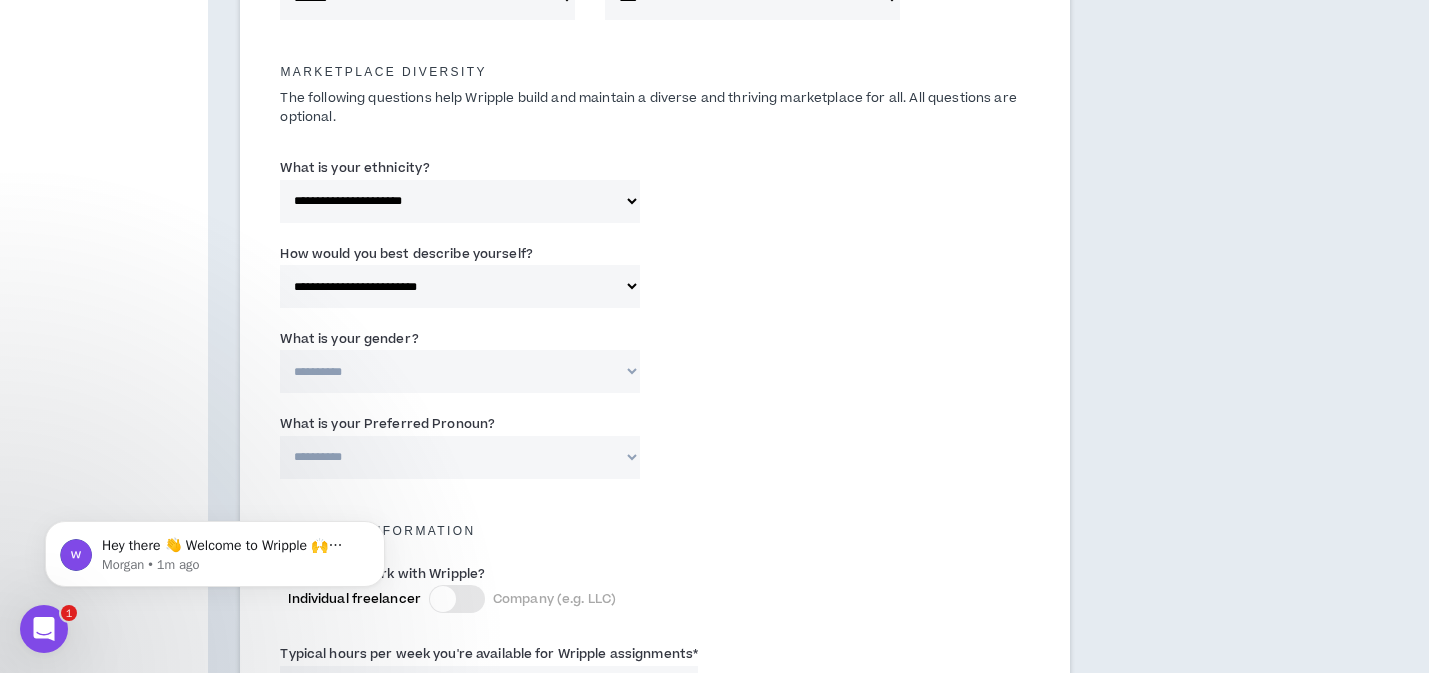 click on "**********" at bounding box center (460, 371) 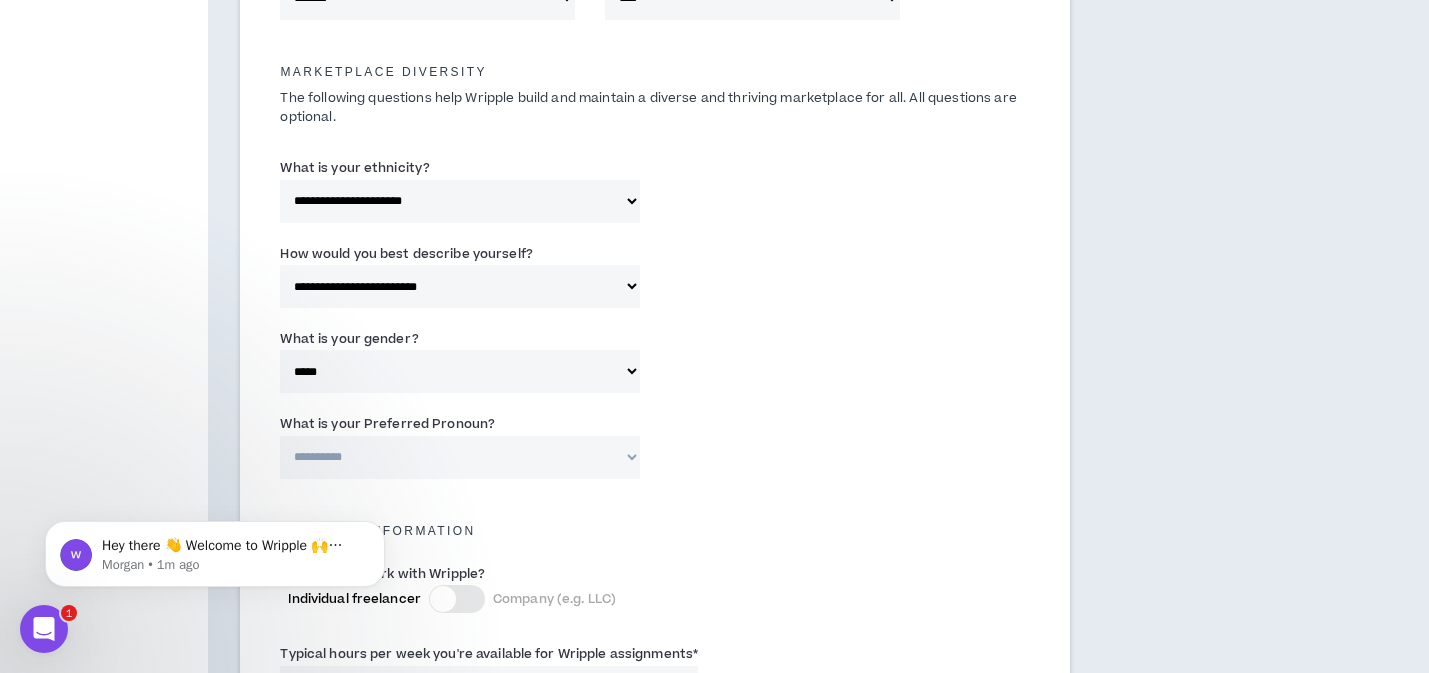 click on "**********" at bounding box center [460, 457] 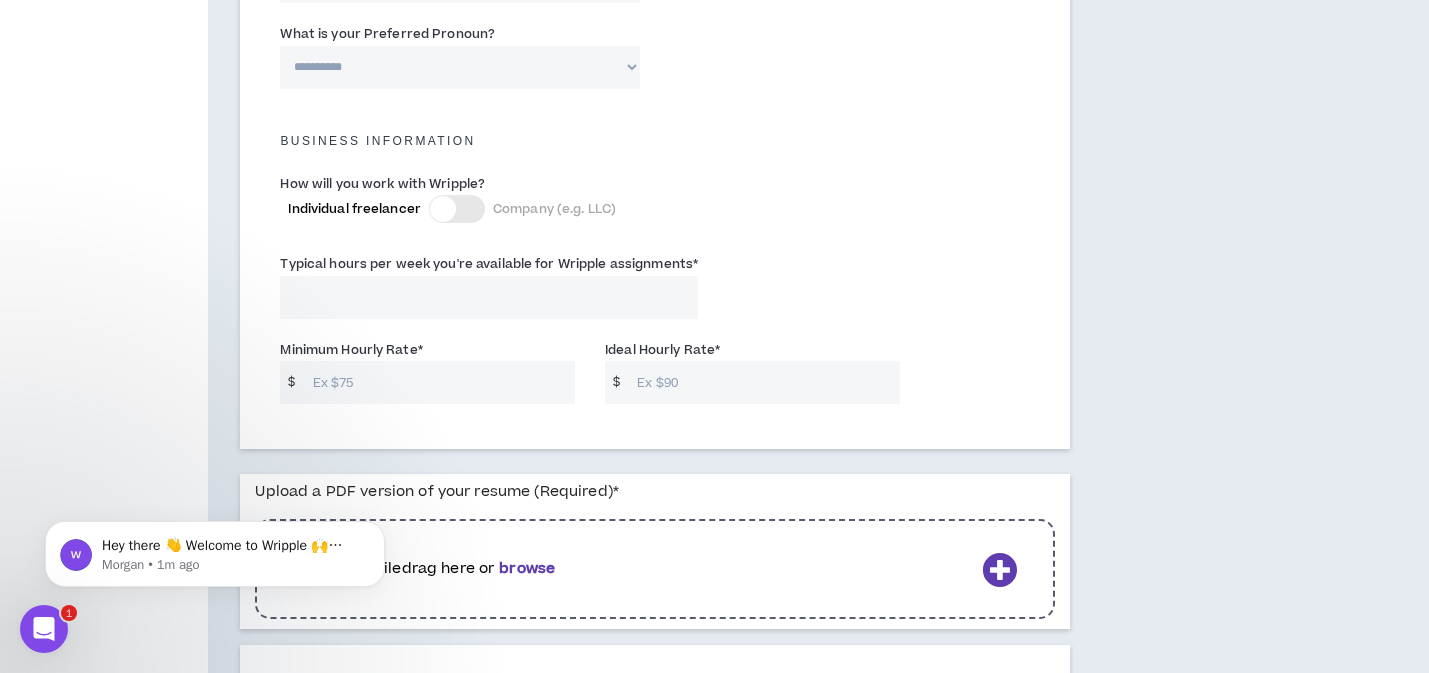 scroll, scrollTop: 1332, scrollLeft: 0, axis: vertical 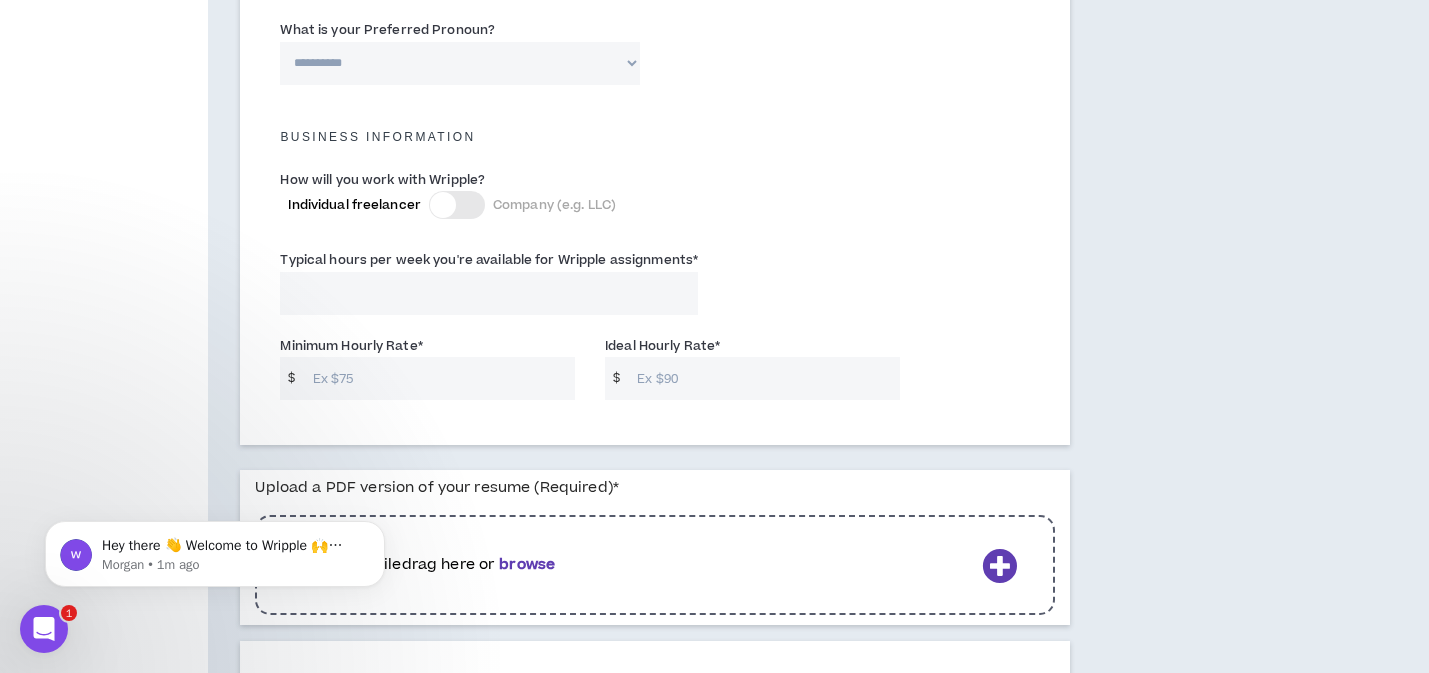 click on "Typical hours per week you're available for Wripple assignments  *" at bounding box center [489, 293] 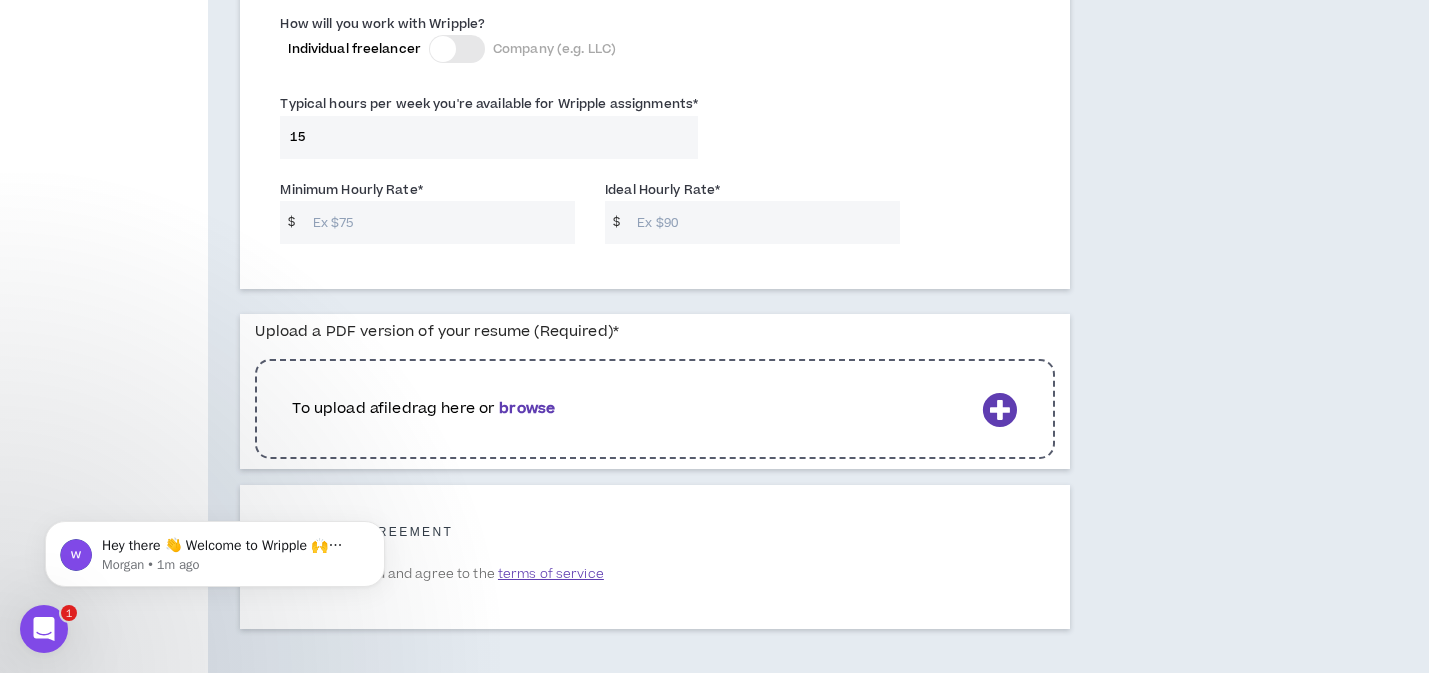 scroll, scrollTop: 1573, scrollLeft: 0, axis: vertical 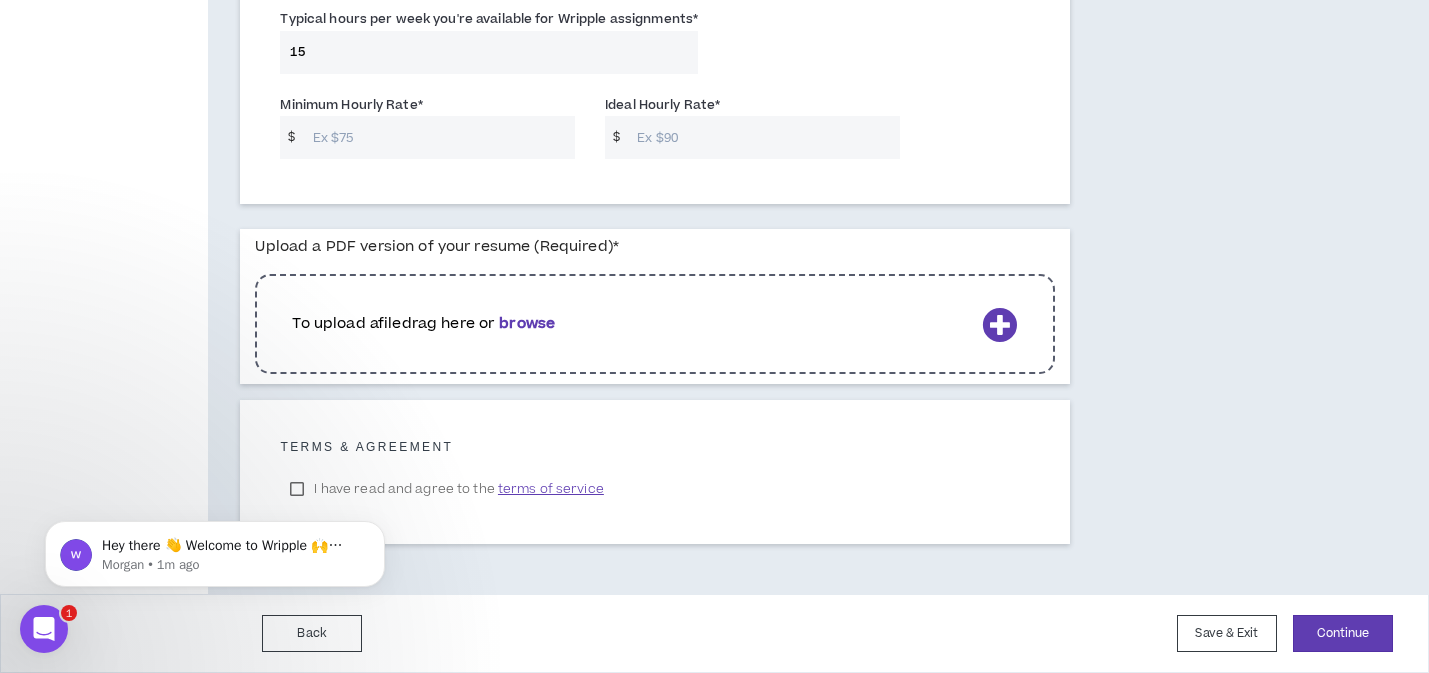type on "15" 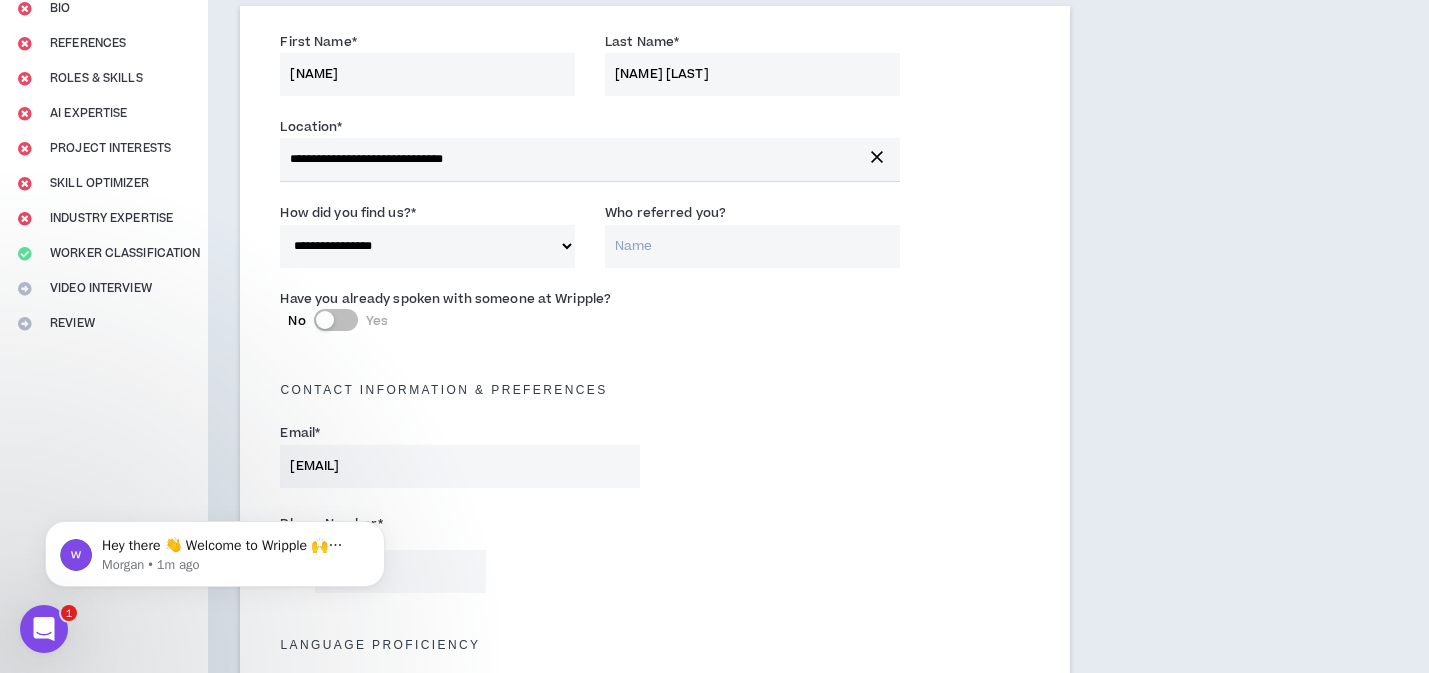 scroll, scrollTop: 215, scrollLeft: 0, axis: vertical 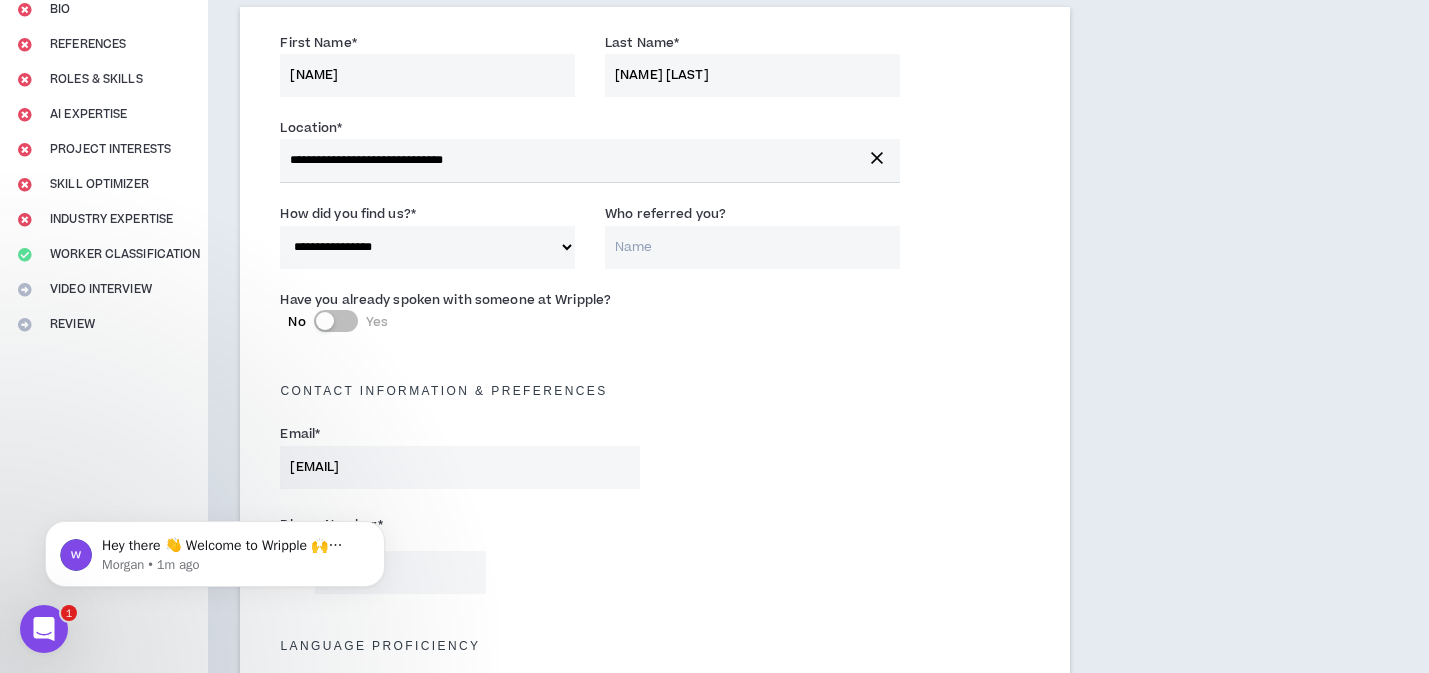 click on "**********" at bounding box center (589, 160) 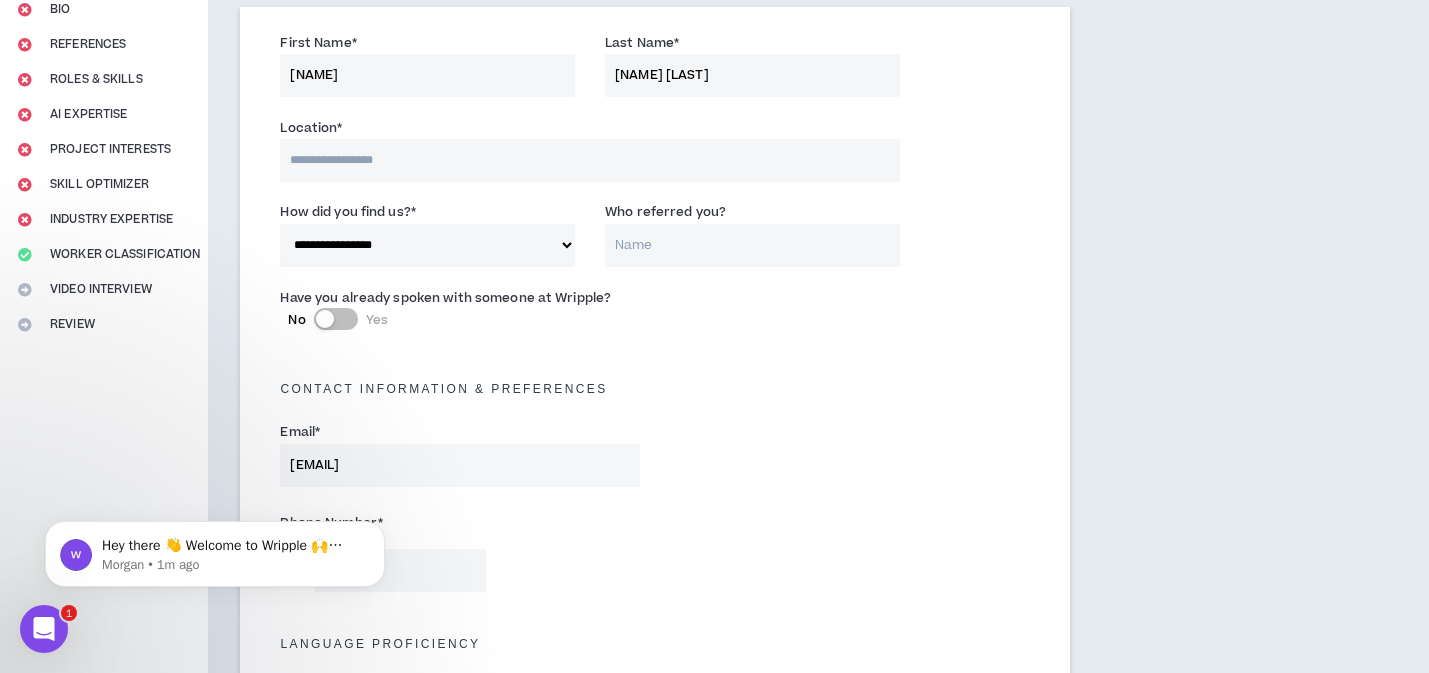 click at bounding box center (589, 160) 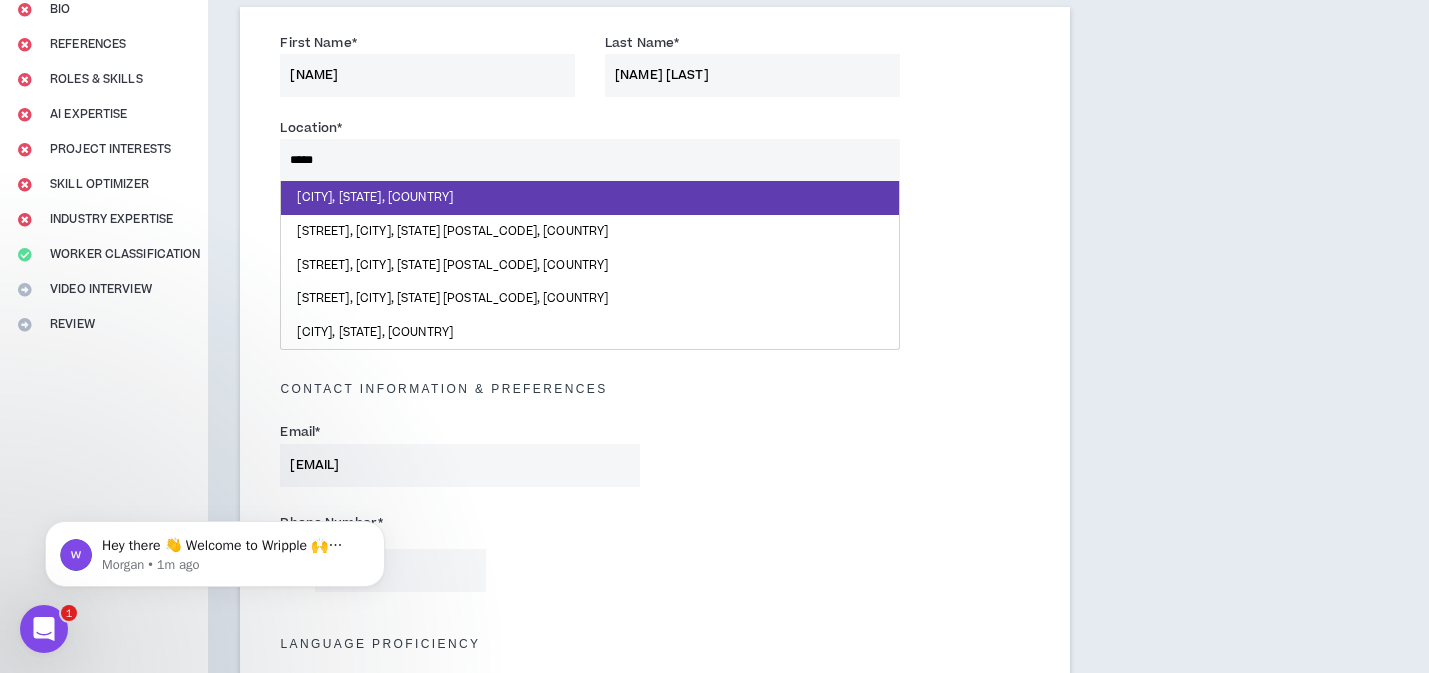 type on "******" 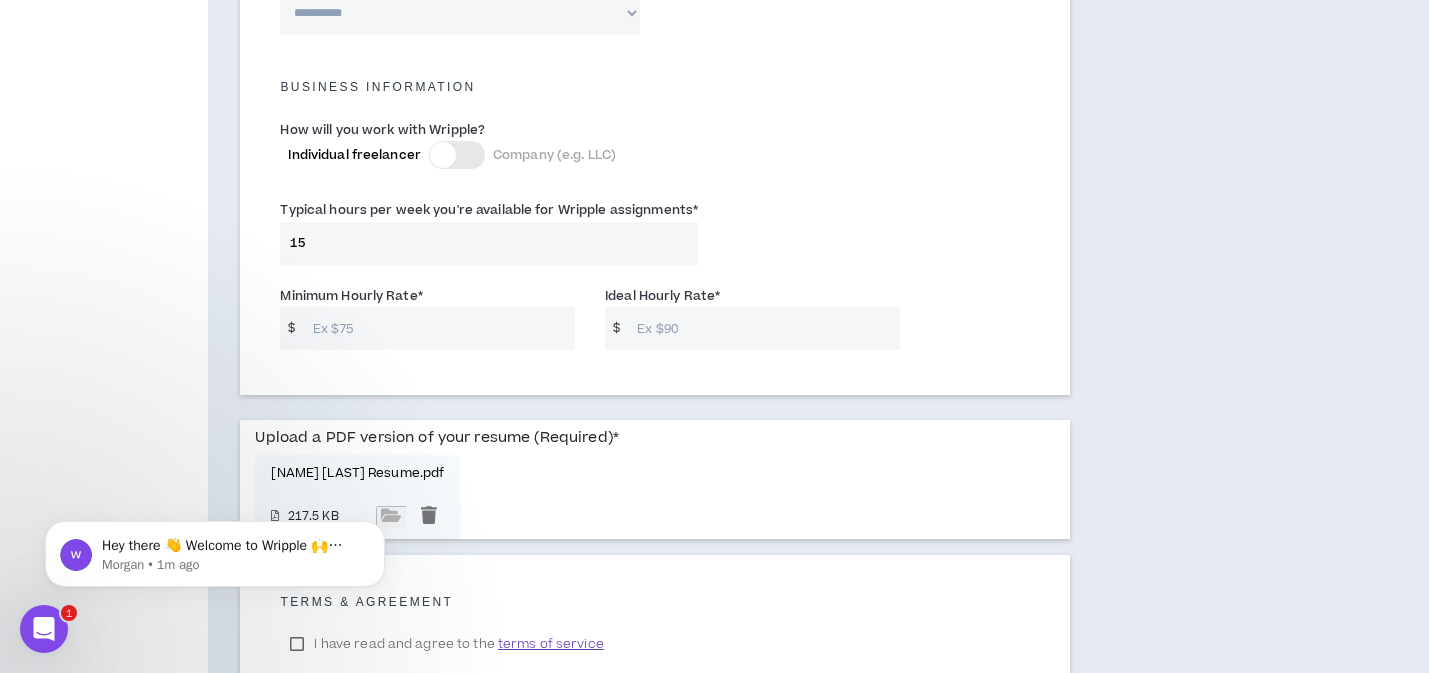 scroll, scrollTop: 1394, scrollLeft: 0, axis: vertical 